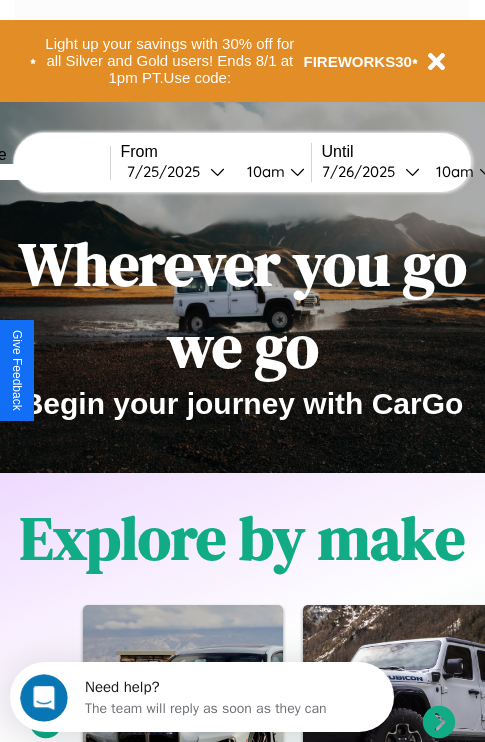scroll, scrollTop: 0, scrollLeft: 0, axis: both 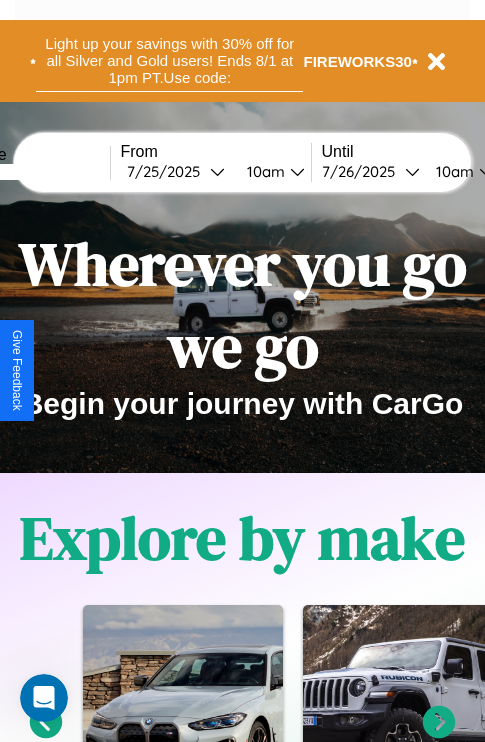 click on "Light up your savings with 30% off for all Silver and Gold users! Ends 8/1 at 1pm PT.  Use code:" at bounding box center [169, 61] 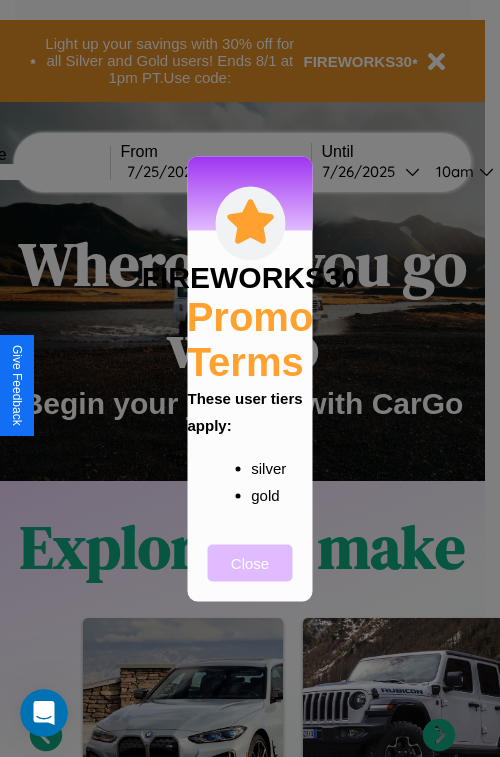 click on "Close" at bounding box center (250, 562) 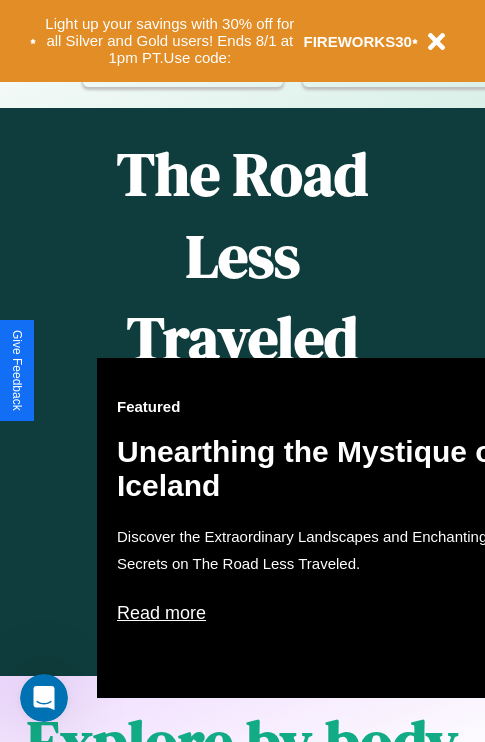 scroll, scrollTop: 0, scrollLeft: 0, axis: both 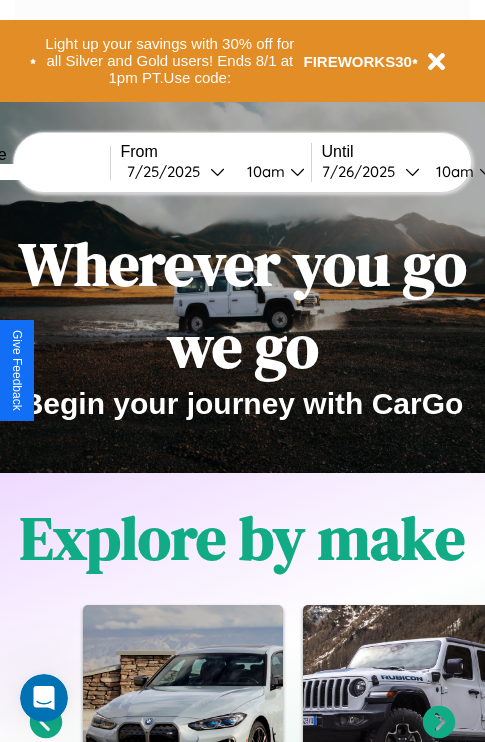 click at bounding box center [35, 172] 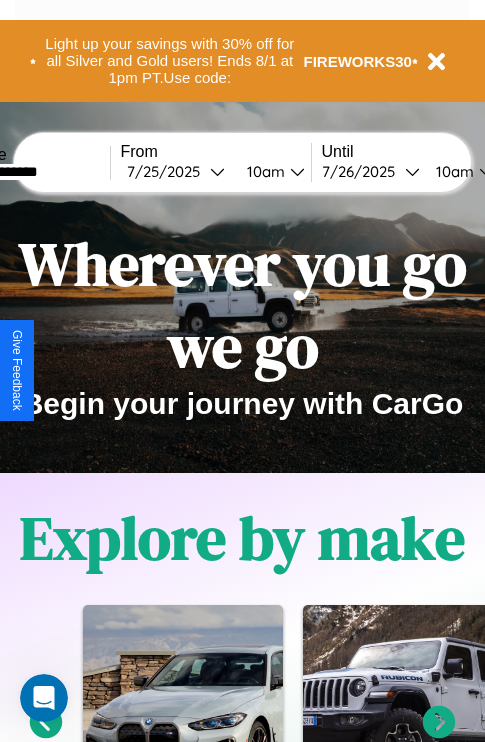 type on "**********" 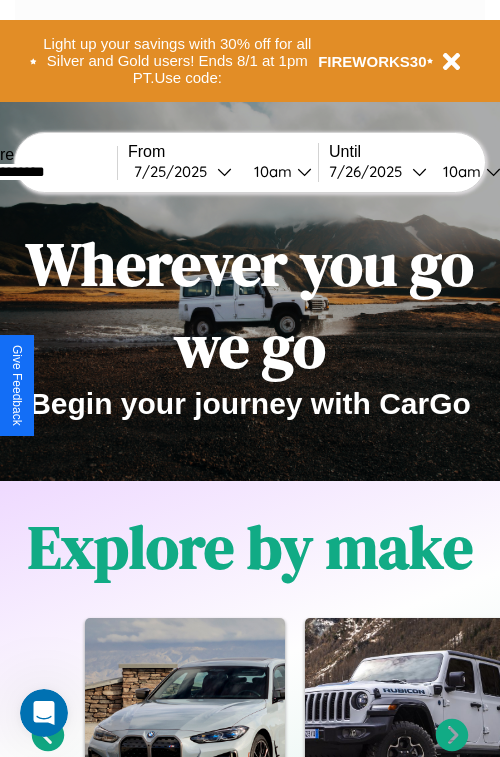 select on "*" 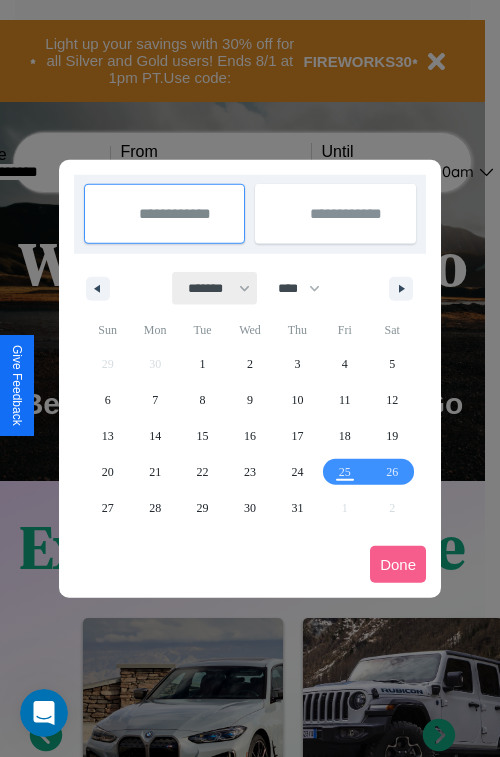 click on "******* ******** ***** ***** *** **** **** ****** ********* ******* ******** ********" at bounding box center (215, 288) 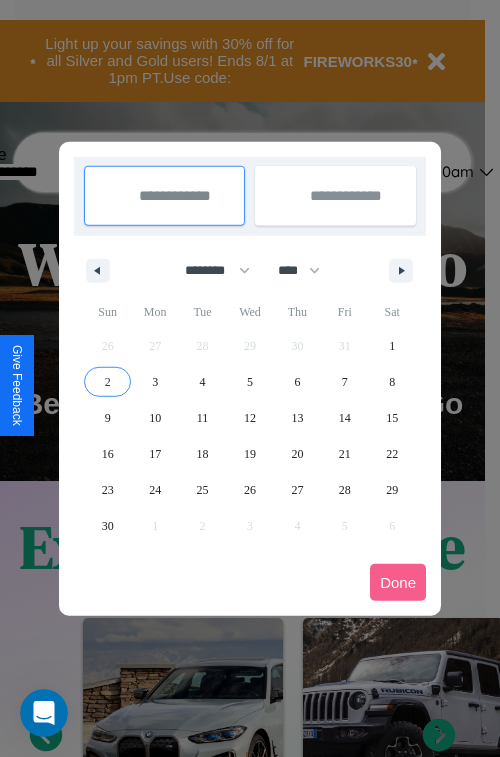 click on "2" at bounding box center (108, 382) 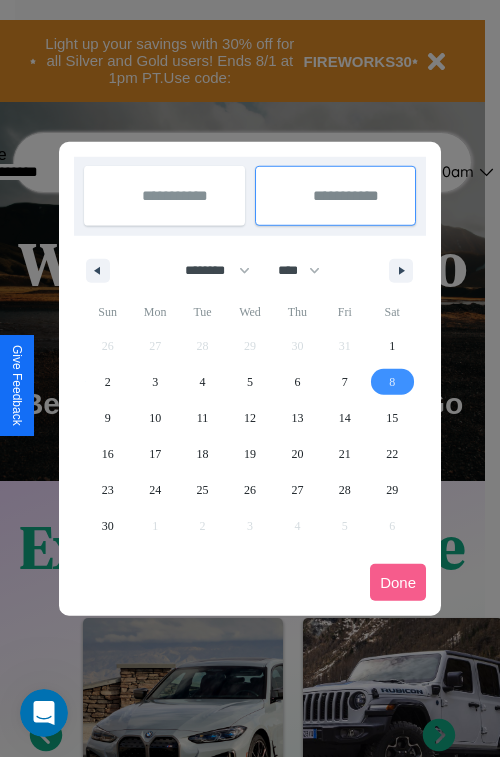 click on "8" at bounding box center (392, 382) 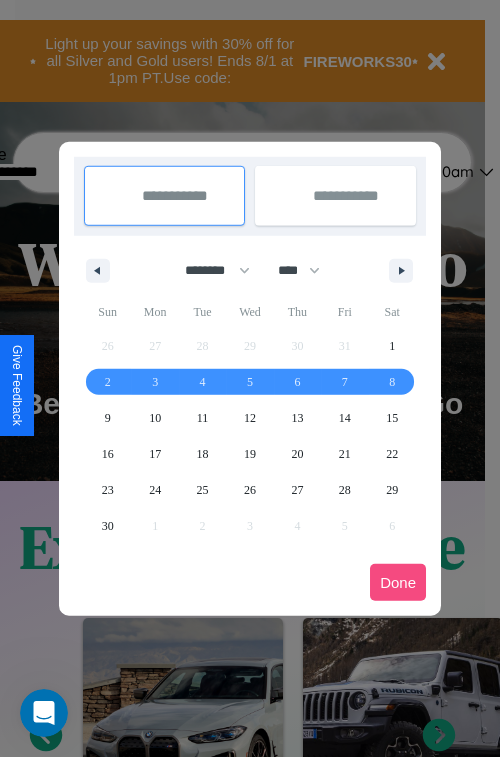 click on "Done" at bounding box center [398, 582] 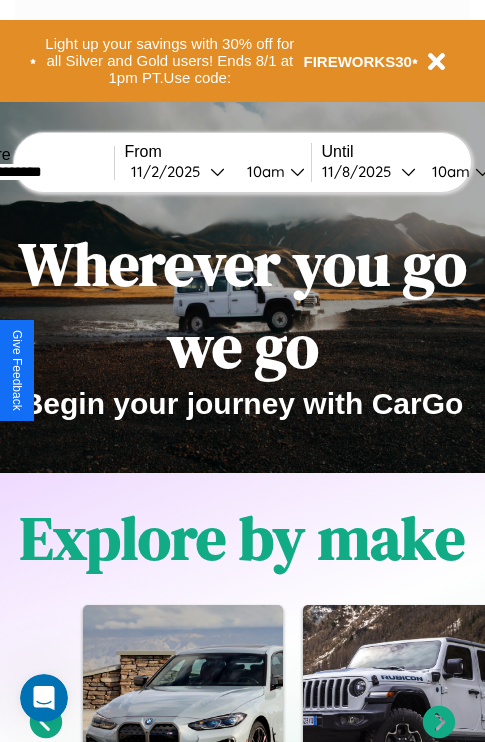 click on "10am" at bounding box center [263, 171] 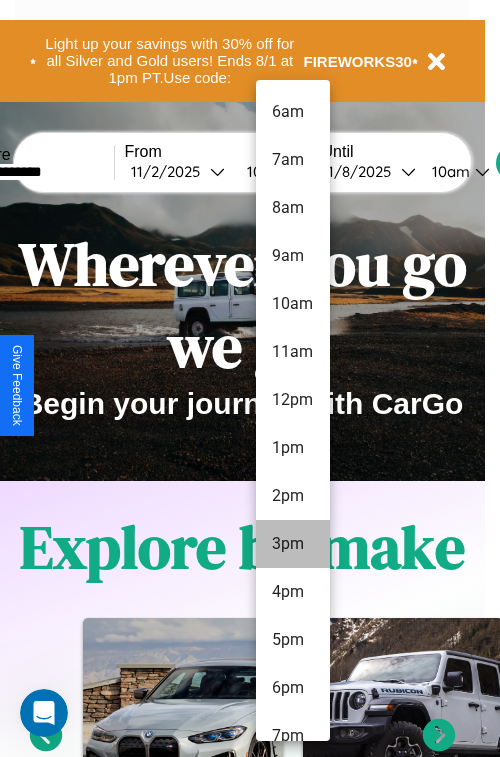 click on "3pm" at bounding box center (293, 544) 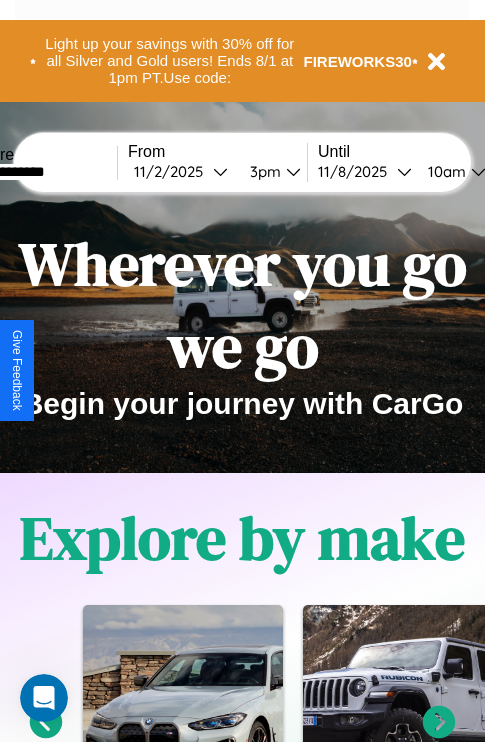 scroll, scrollTop: 0, scrollLeft: 68, axis: horizontal 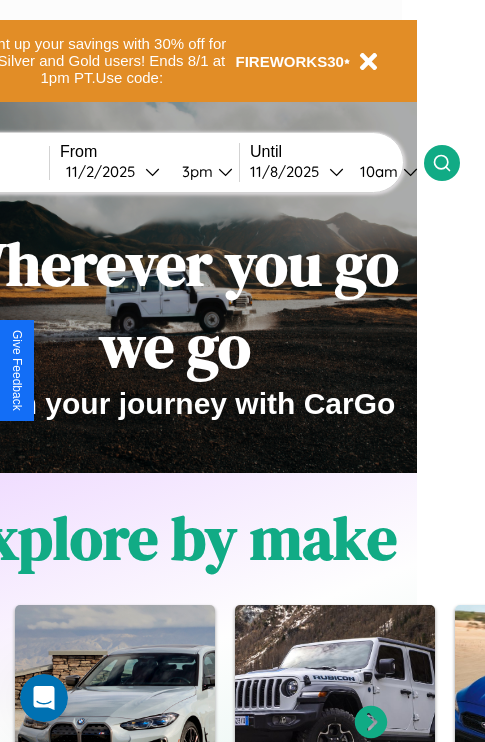 click 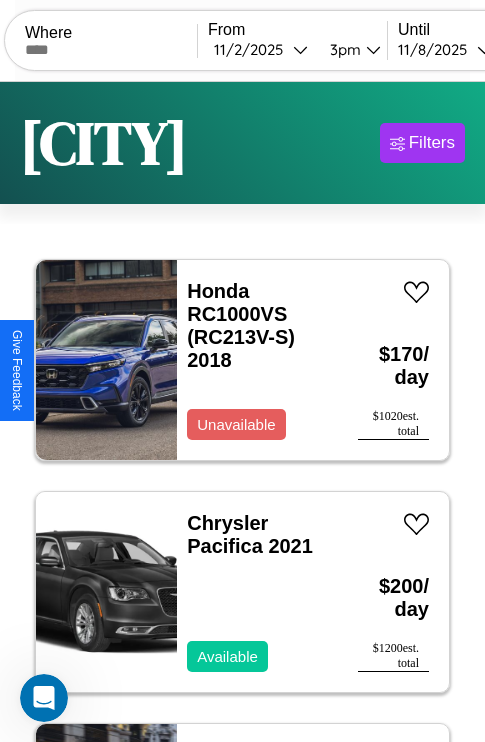 scroll, scrollTop: 74, scrollLeft: 0, axis: vertical 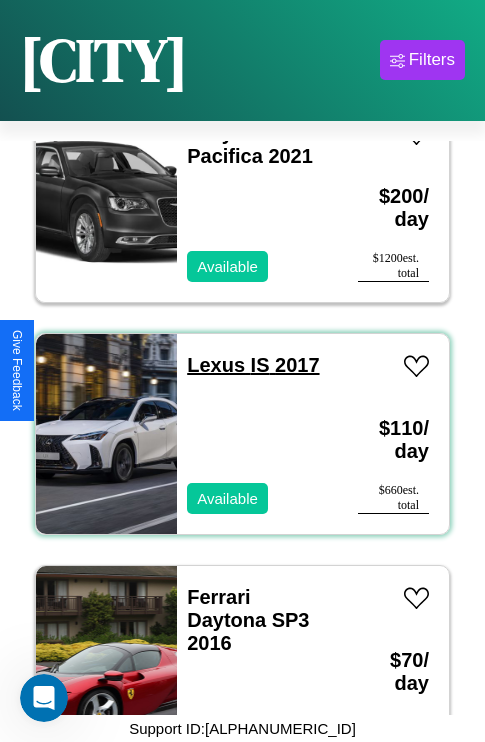 click on "Lexus   IS   2017" at bounding box center (253, 365) 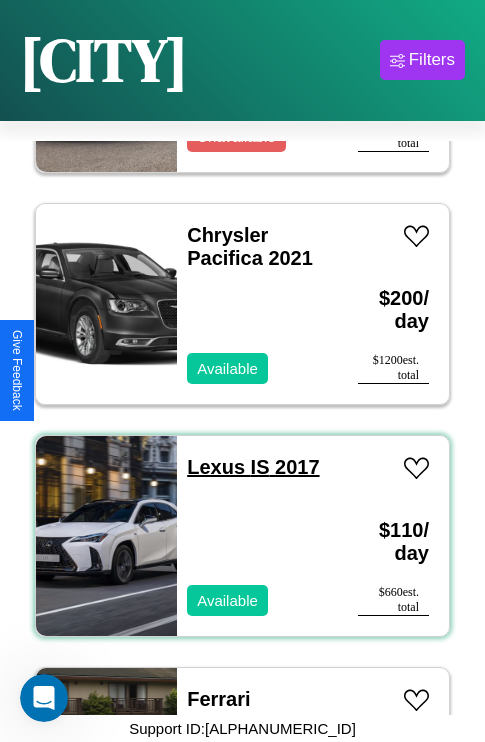 scroll, scrollTop: 71, scrollLeft: 0, axis: vertical 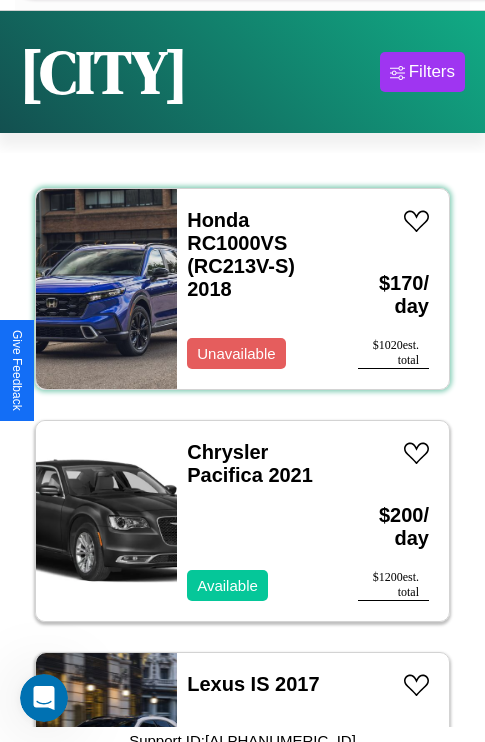 click on "Honda   RC1000VS (RC213V-S)   2018" at bounding box center [257, 255] 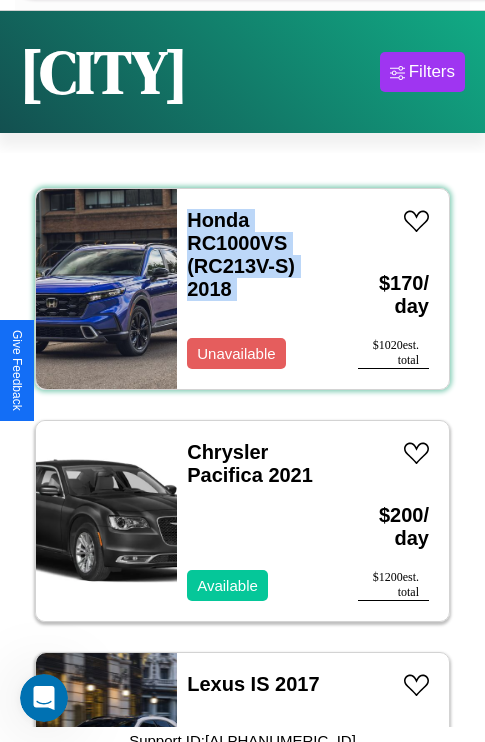 click on "Honda   RC1000VS (RC213V-S)   2018" at bounding box center [257, 255] 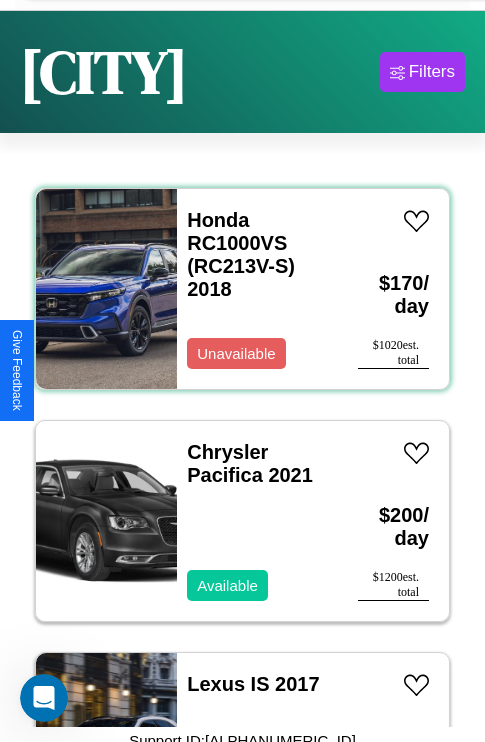 click on "Honda   RC1000VS (RC213V-S)   2018" at bounding box center [257, 255] 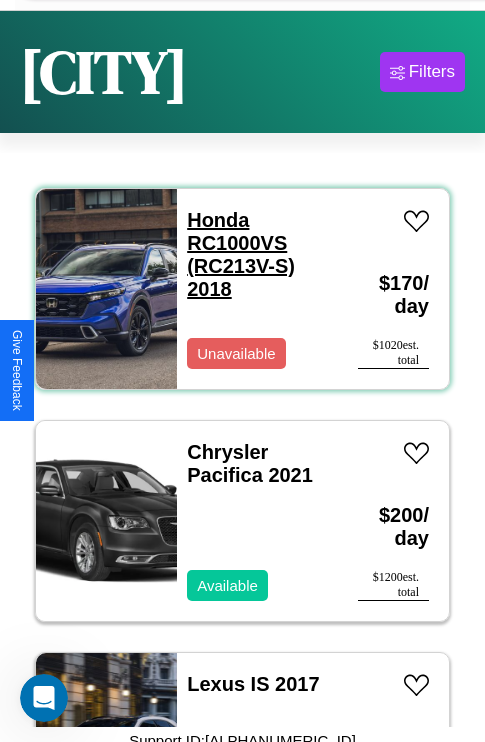 click on "Honda   RC1000VS (RC213V-S)   2018" at bounding box center (241, 254) 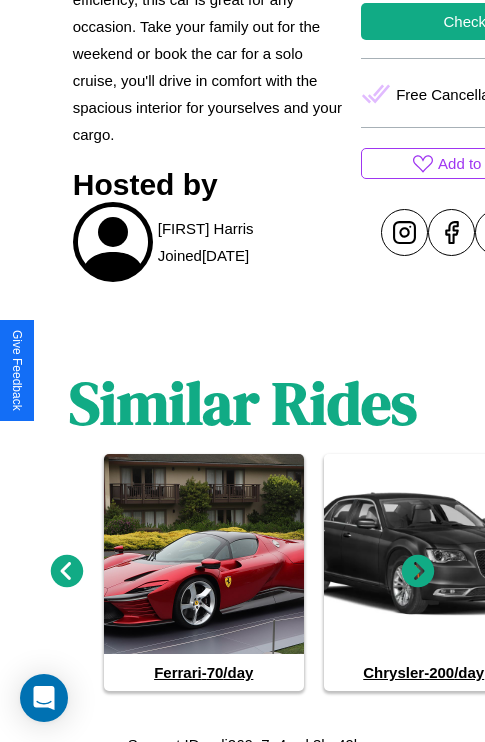 scroll, scrollTop: 891, scrollLeft: 0, axis: vertical 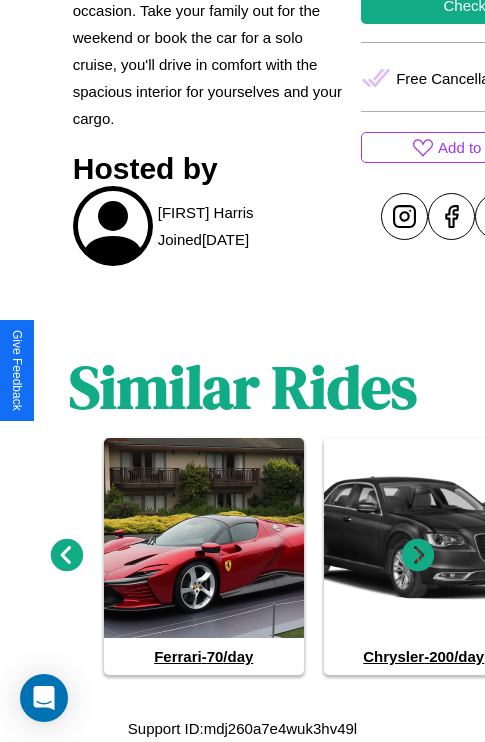 click 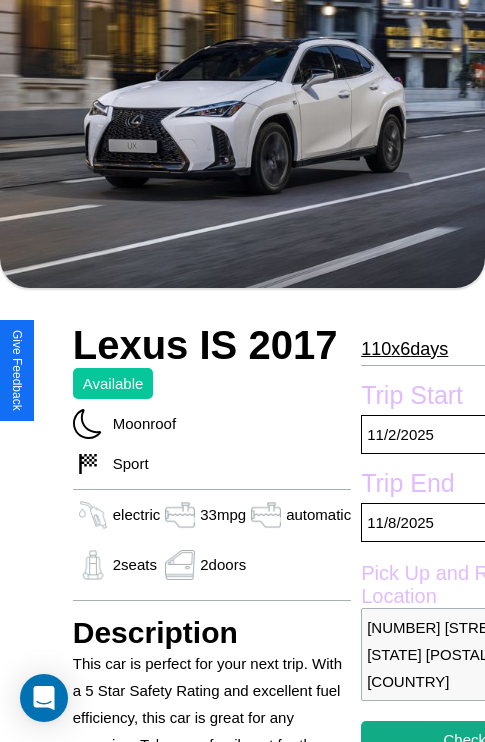 scroll, scrollTop: 131, scrollLeft: 0, axis: vertical 